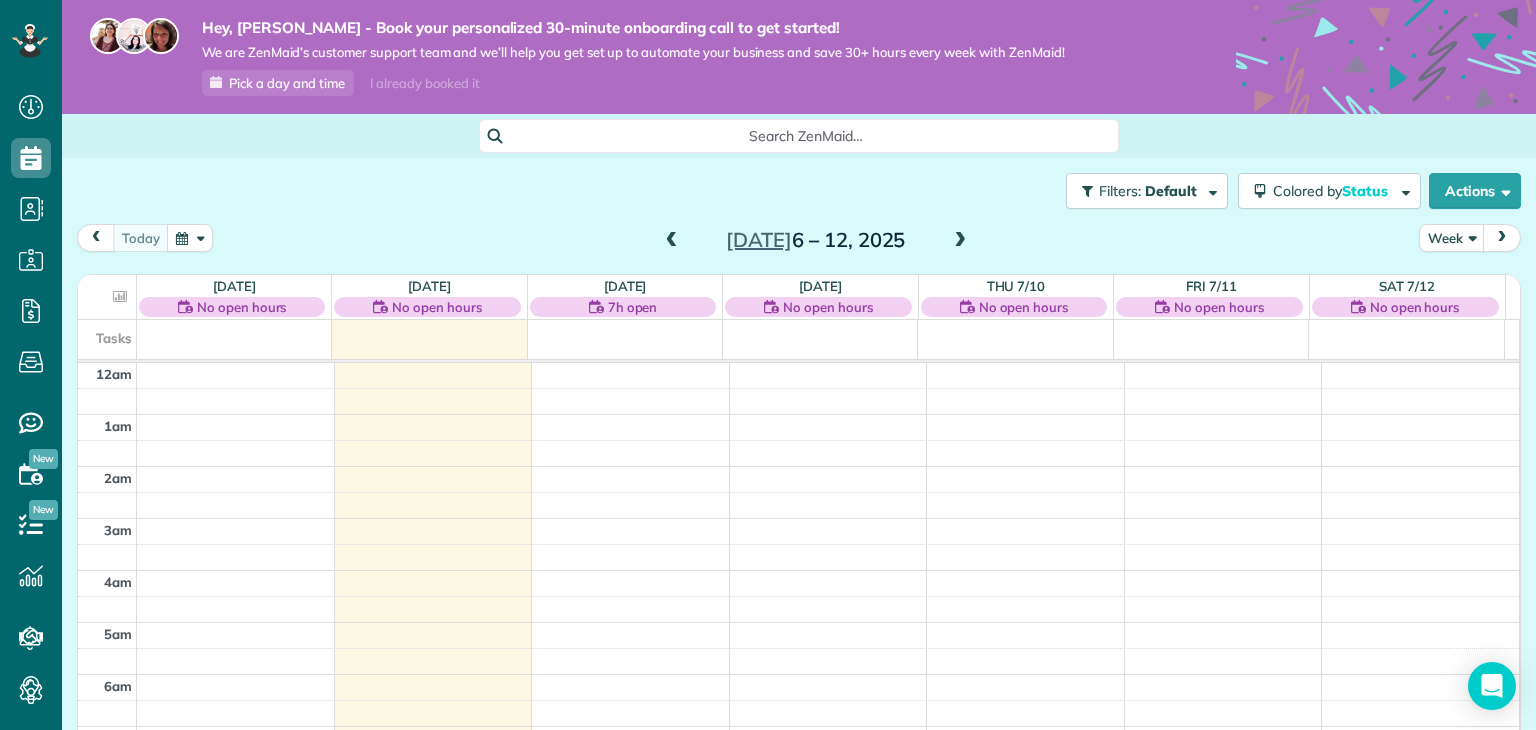scroll, scrollTop: 0, scrollLeft: 0, axis: both 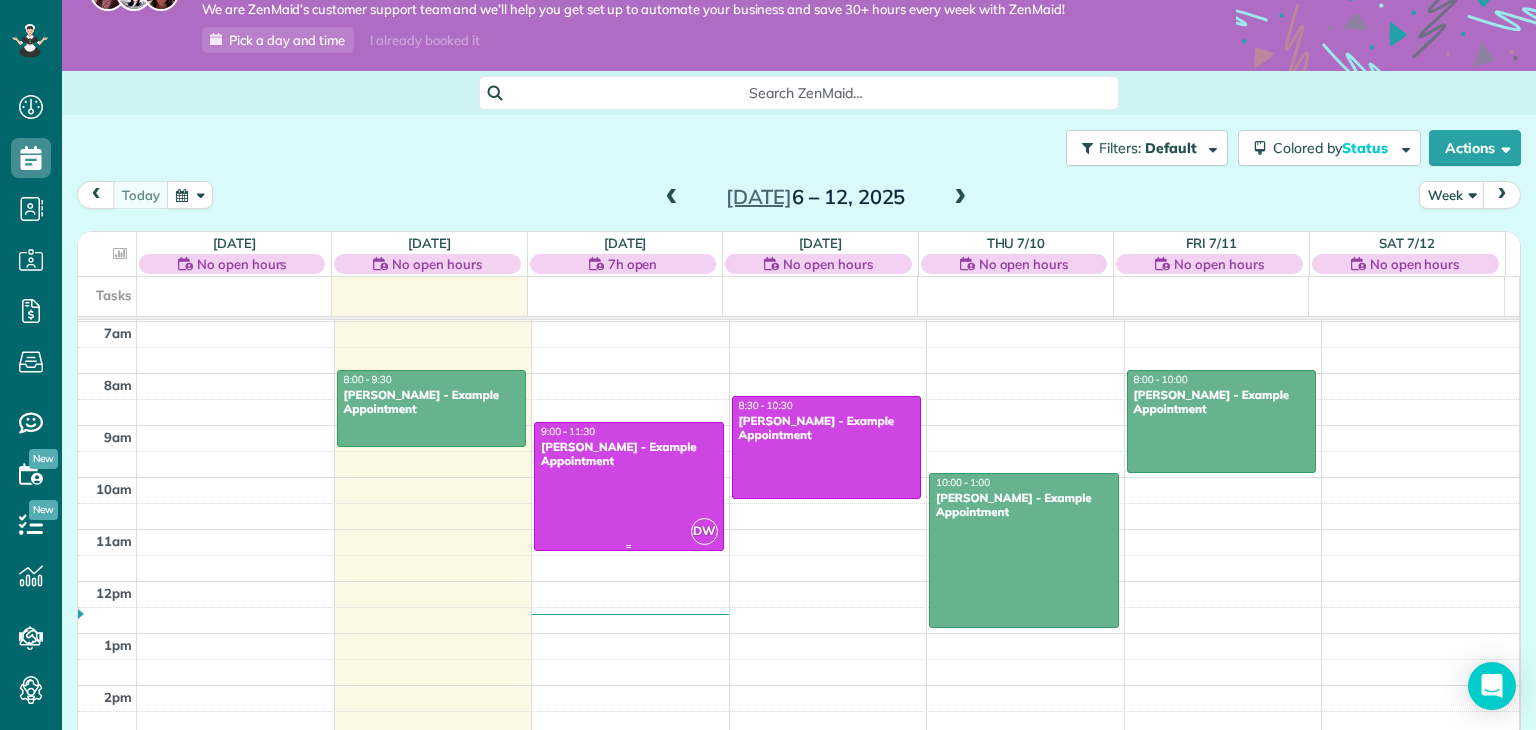 click at bounding box center [629, 486] 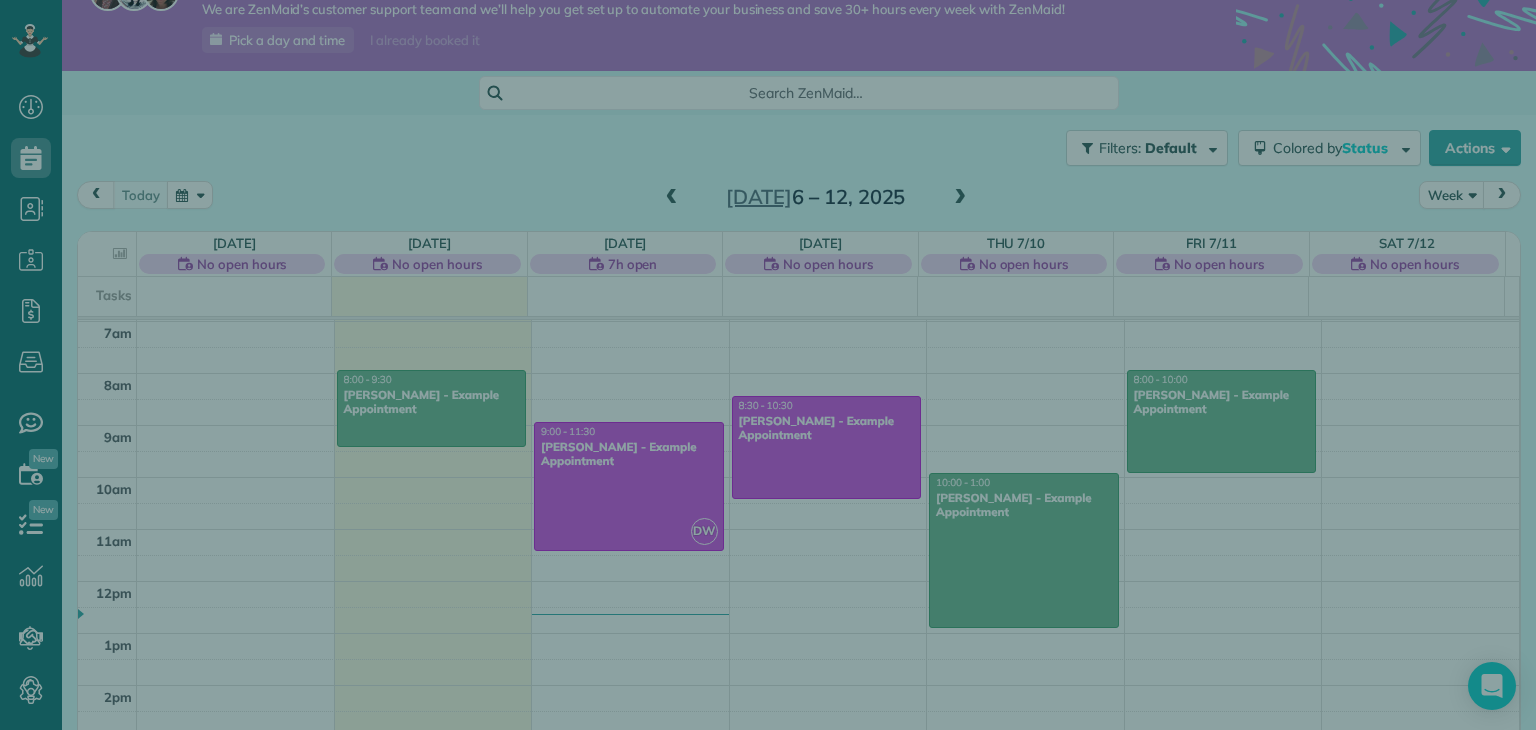 click on "Close   Cleaners" at bounding box center (768, 365) 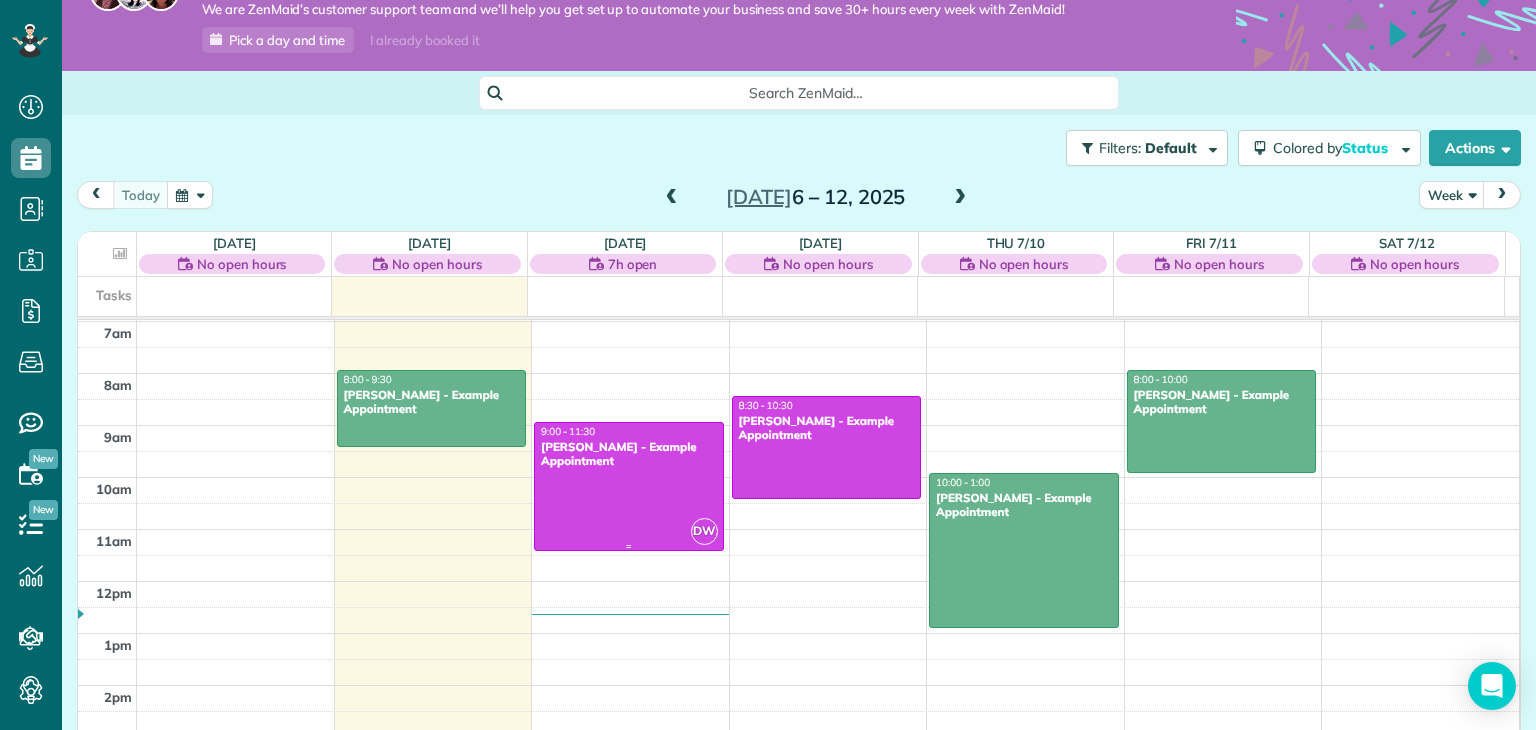 click at bounding box center (629, 486) 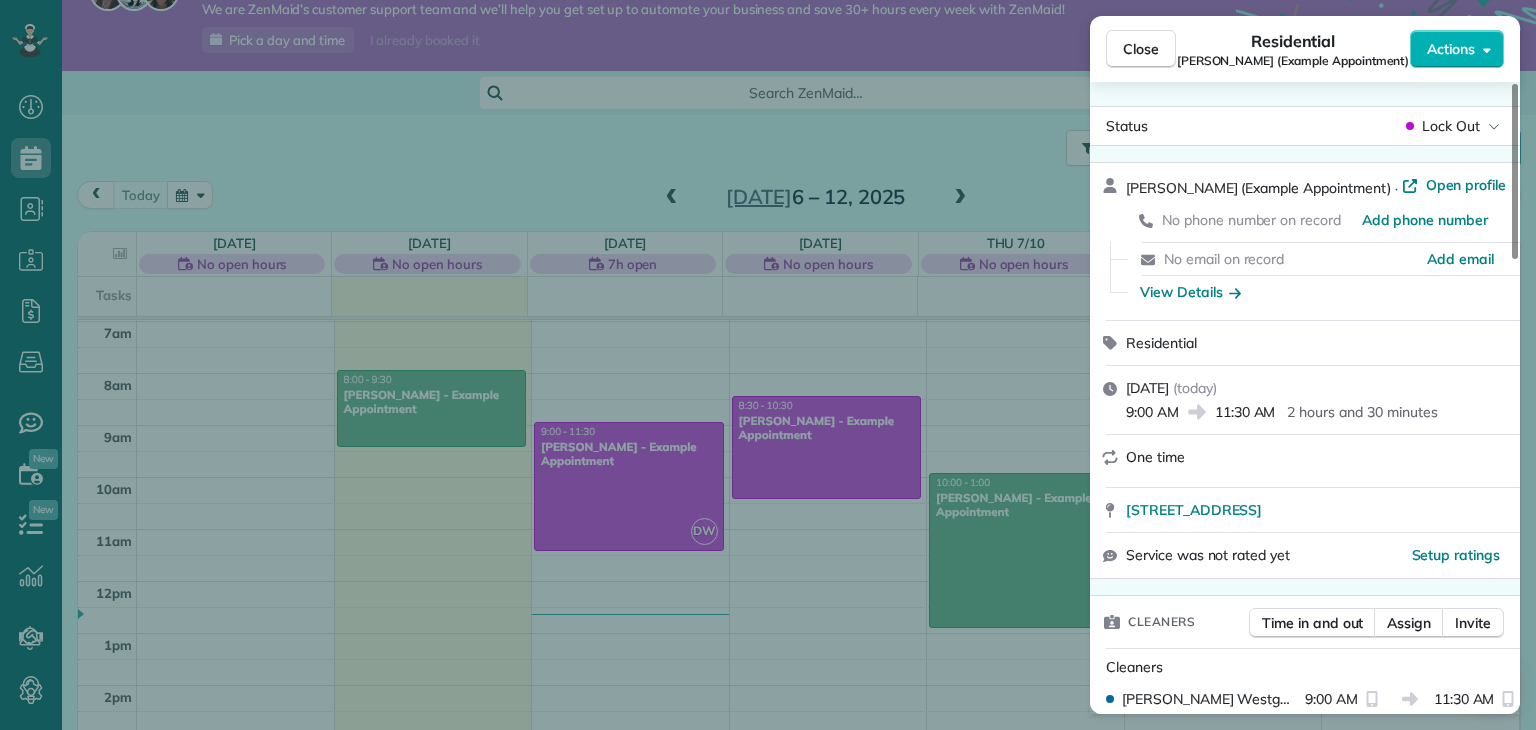 click on "Residential" at bounding box center [1305, 343] 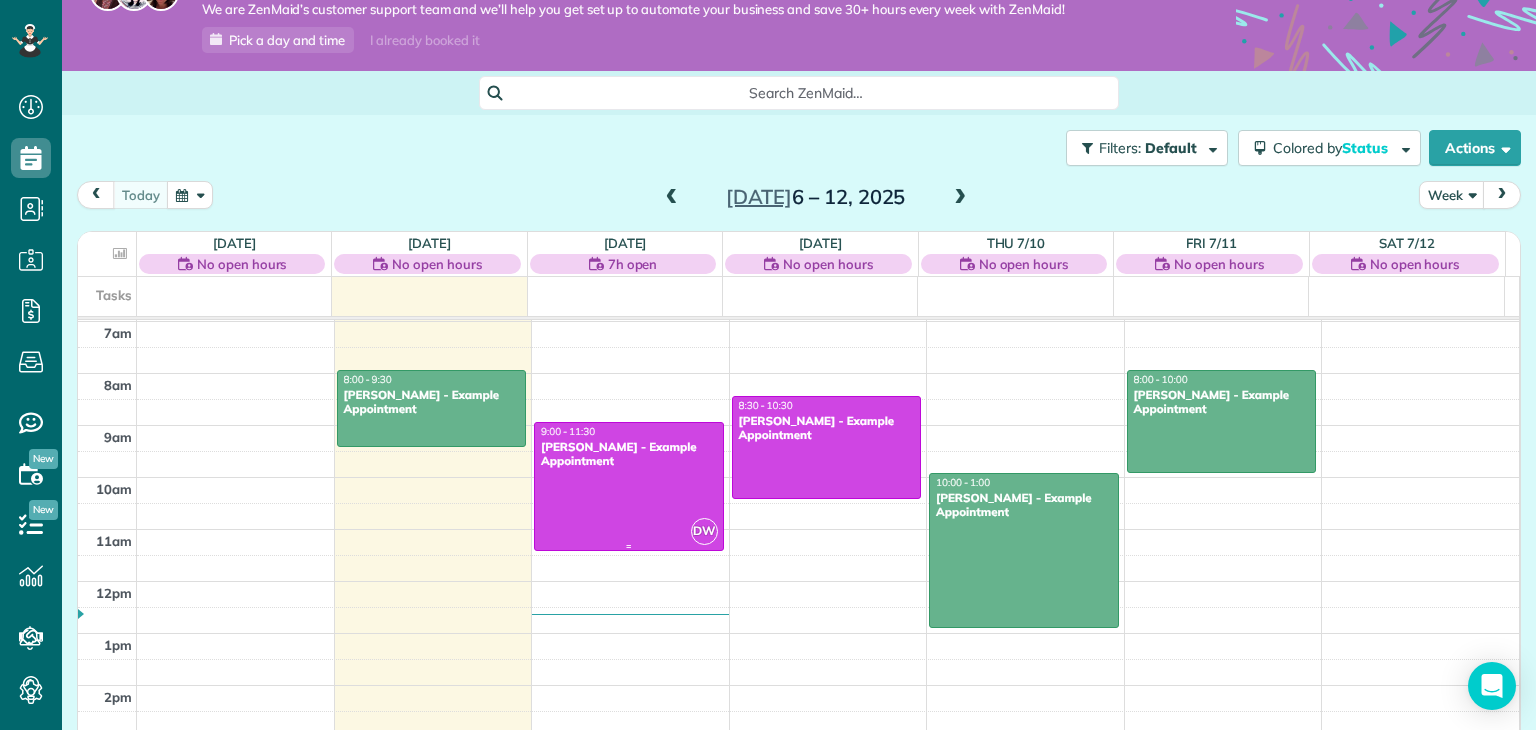click at bounding box center (629, 486) 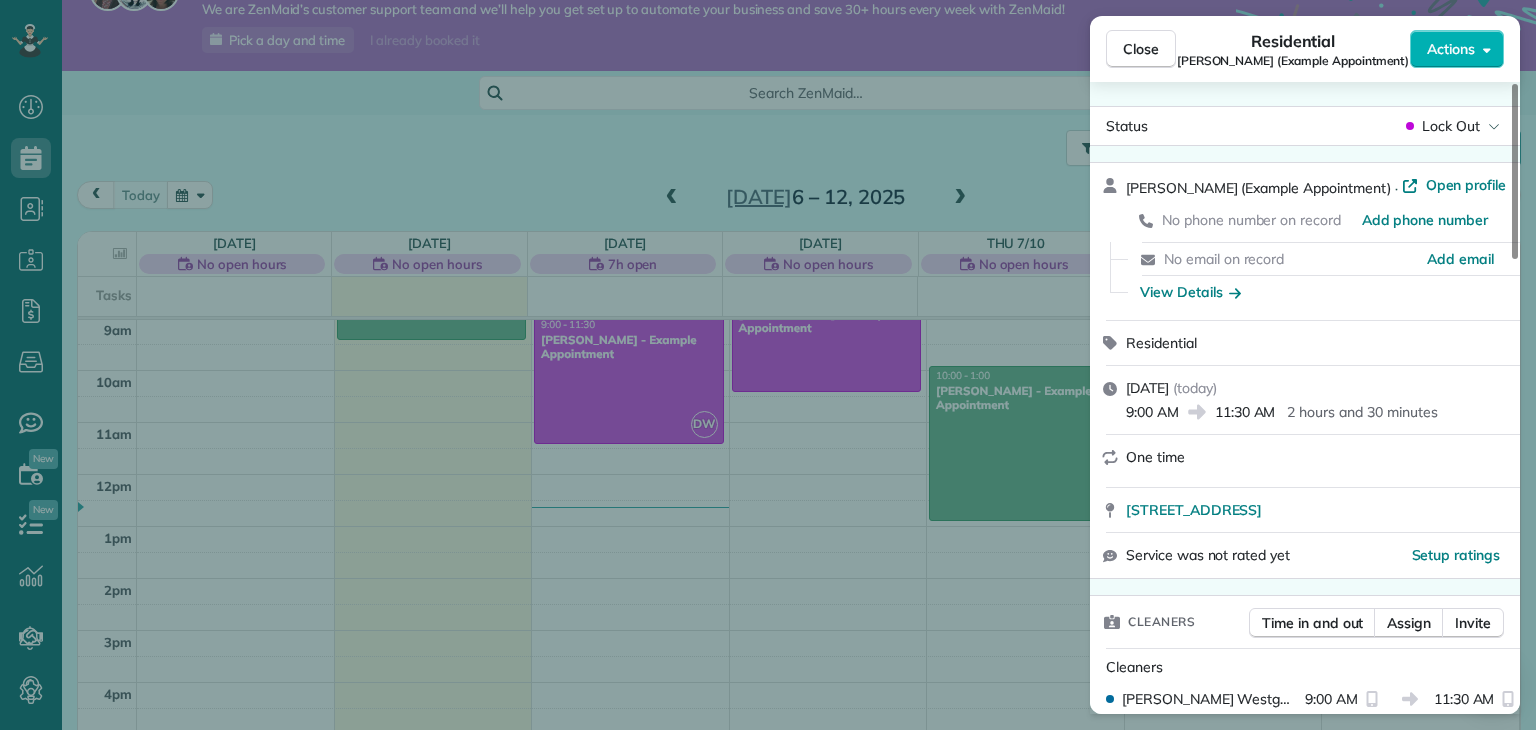 scroll, scrollTop: 482, scrollLeft: 0, axis: vertical 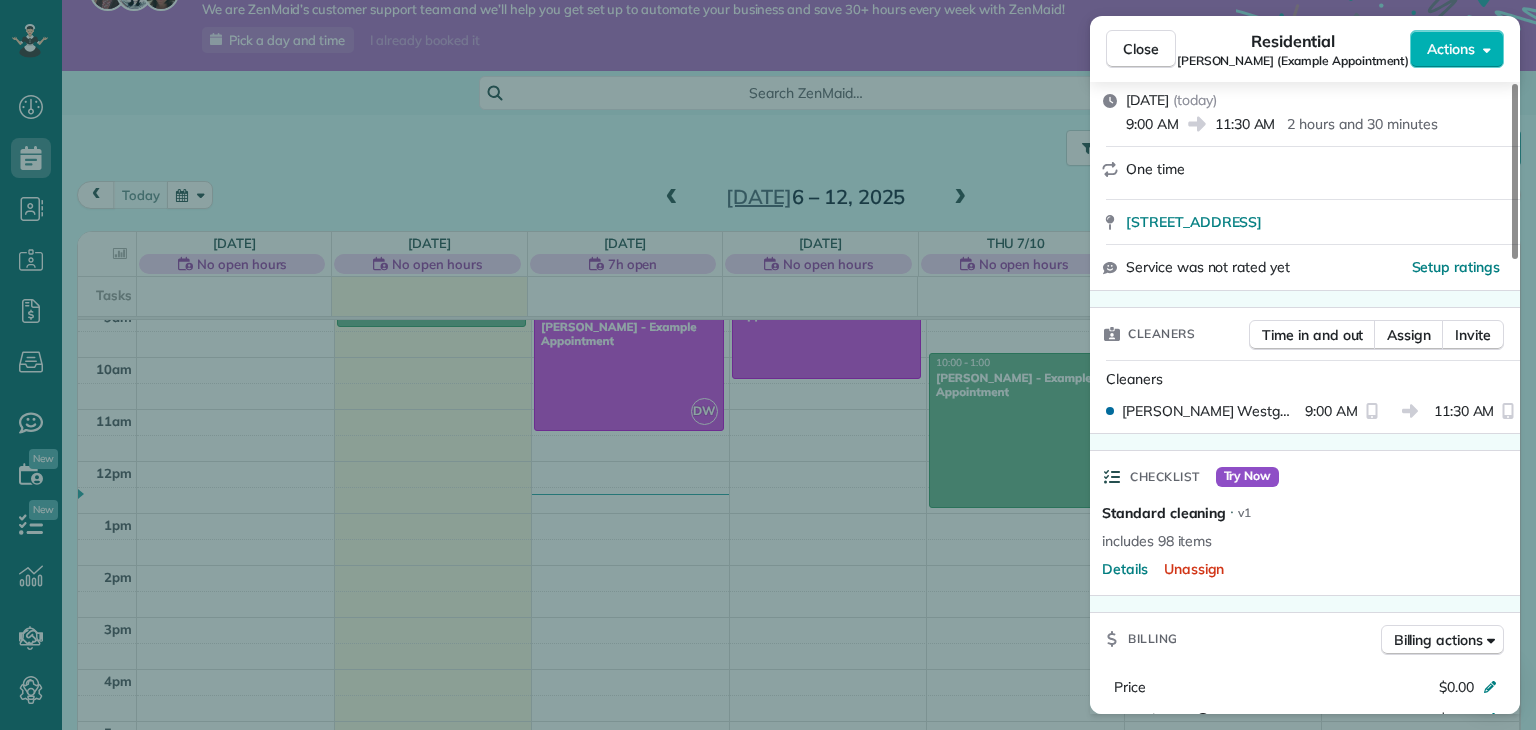 drag, startPoint x: 1514, startPoint y: 205, endPoint x: 1535, endPoint y: 286, distance: 83.677956 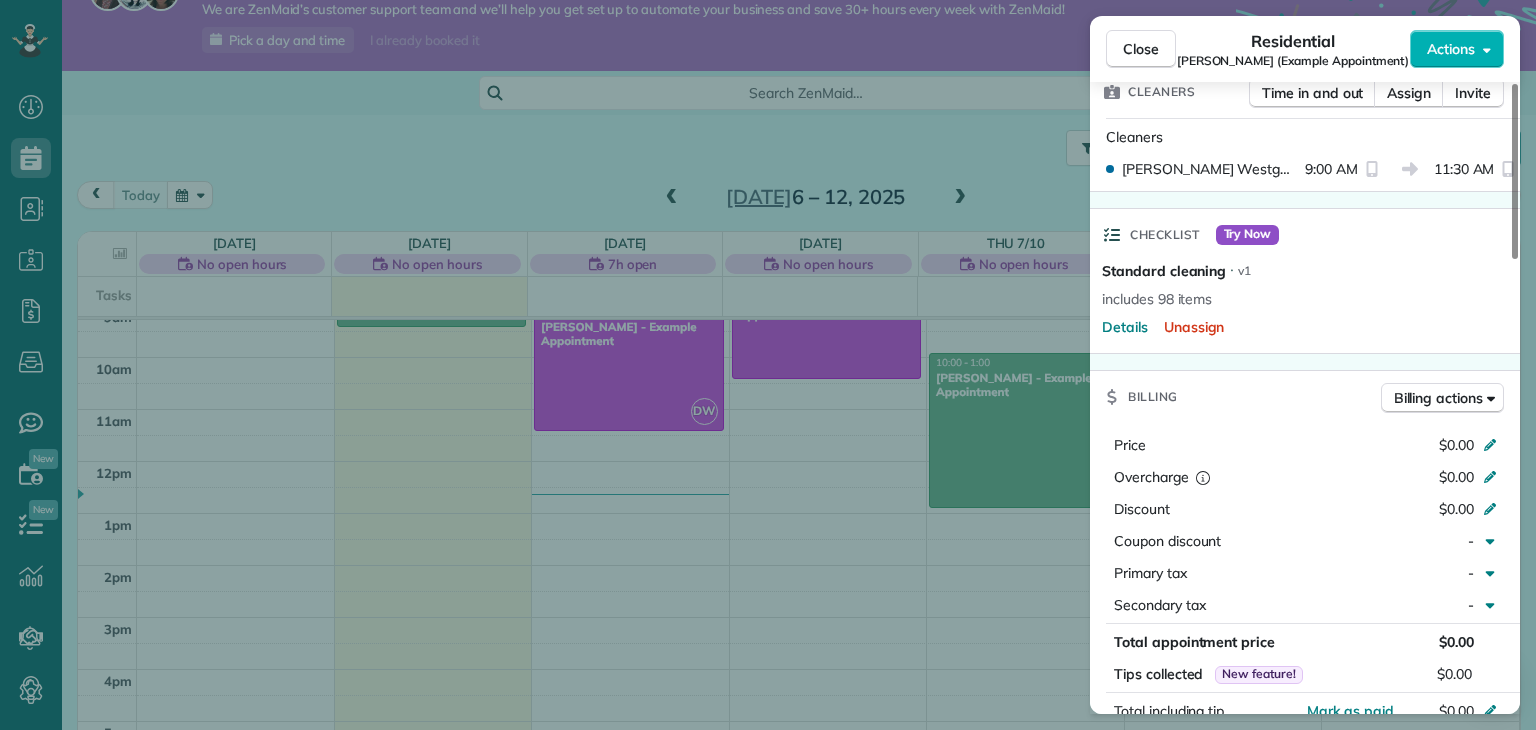 scroll, scrollTop: 532, scrollLeft: 0, axis: vertical 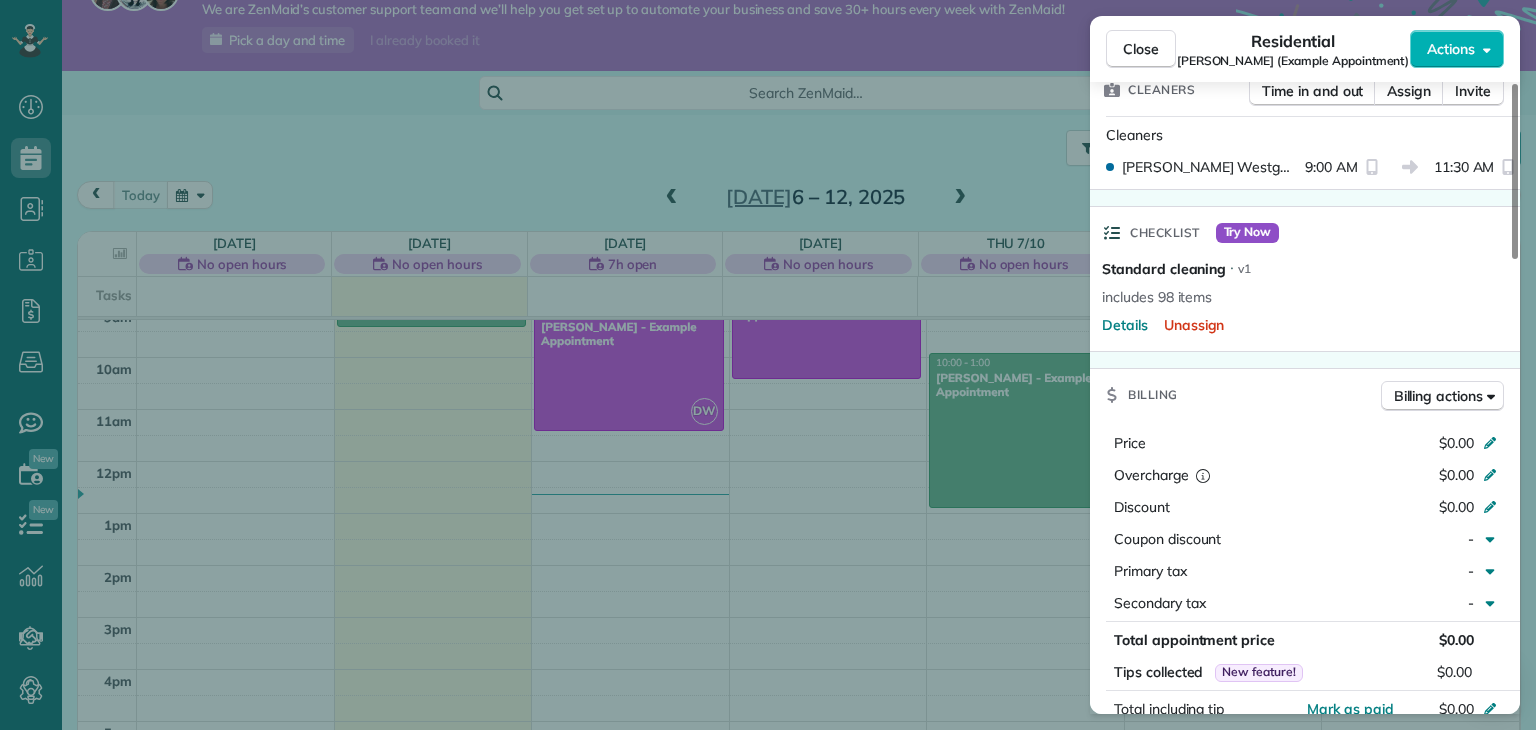 click on "Checklist" at bounding box center [1165, 233] 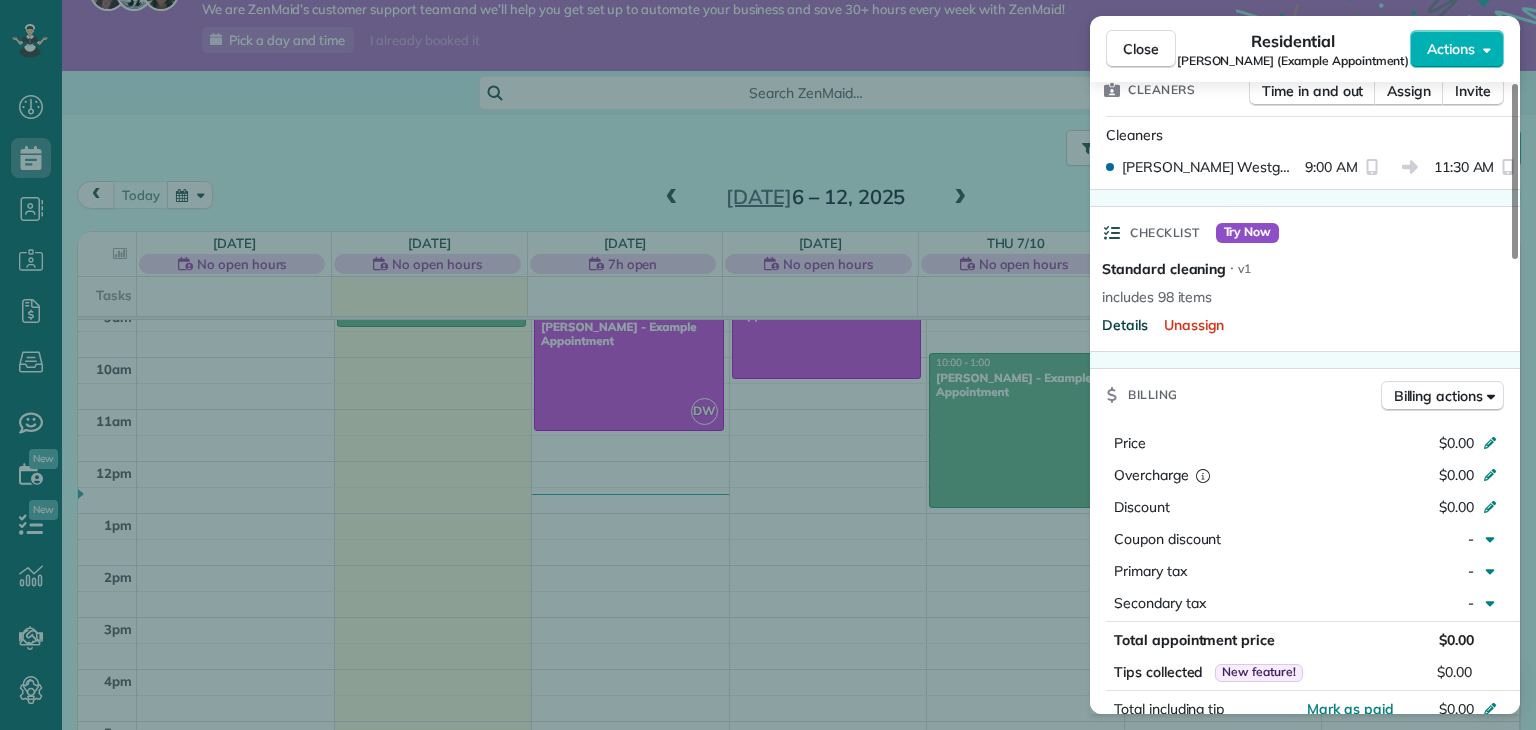 click on "Details" at bounding box center (1125, 325) 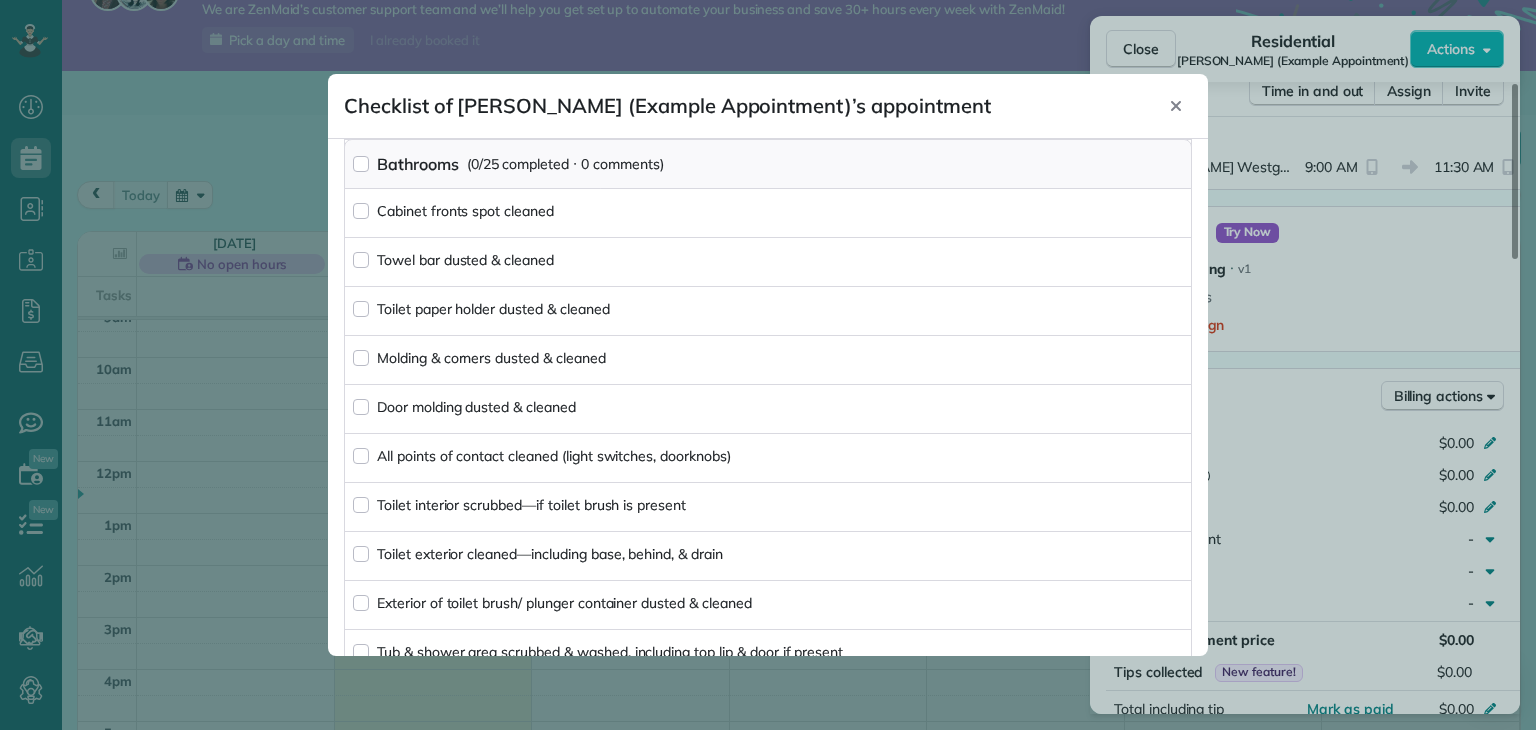 scroll, scrollTop: 2016, scrollLeft: 0, axis: vertical 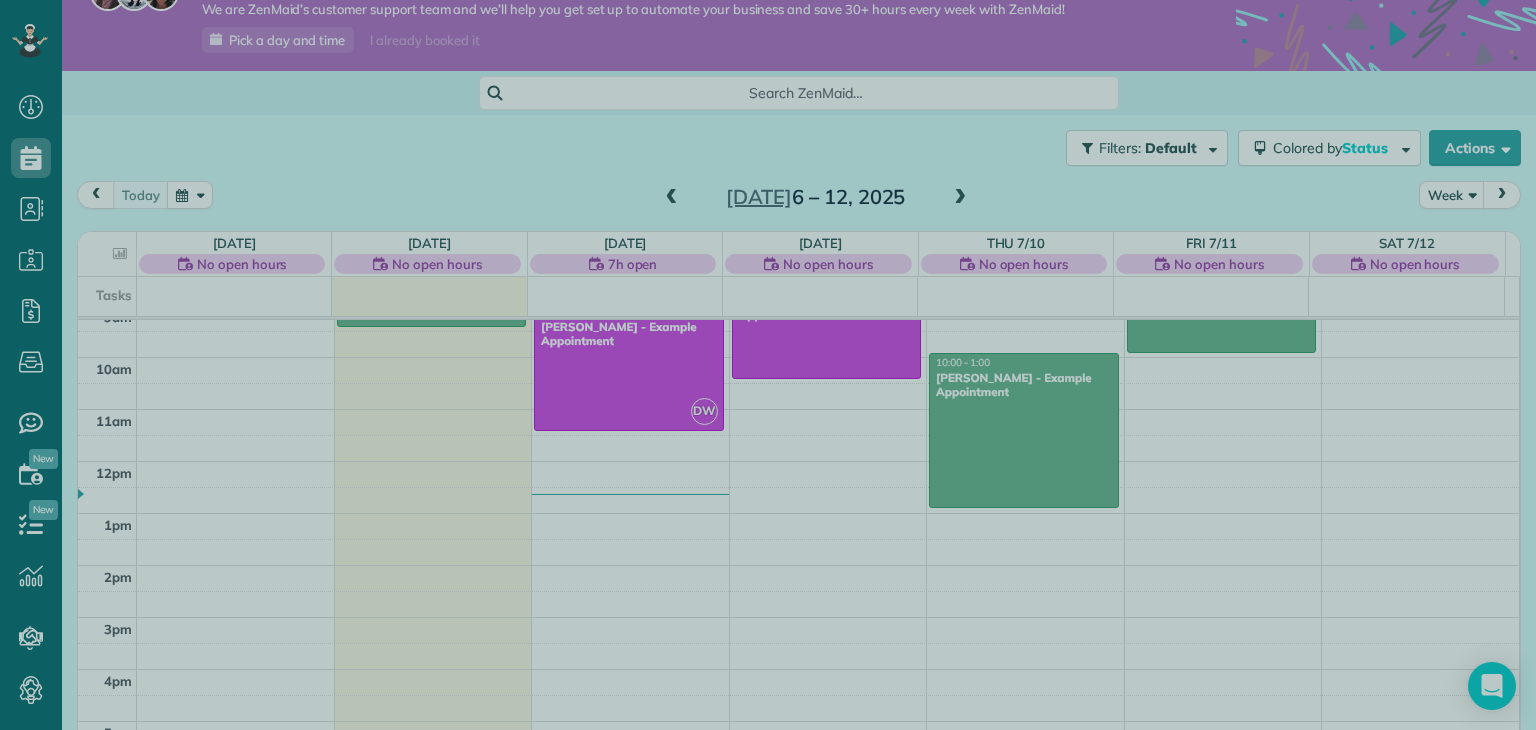 click at bounding box center [768, 365] 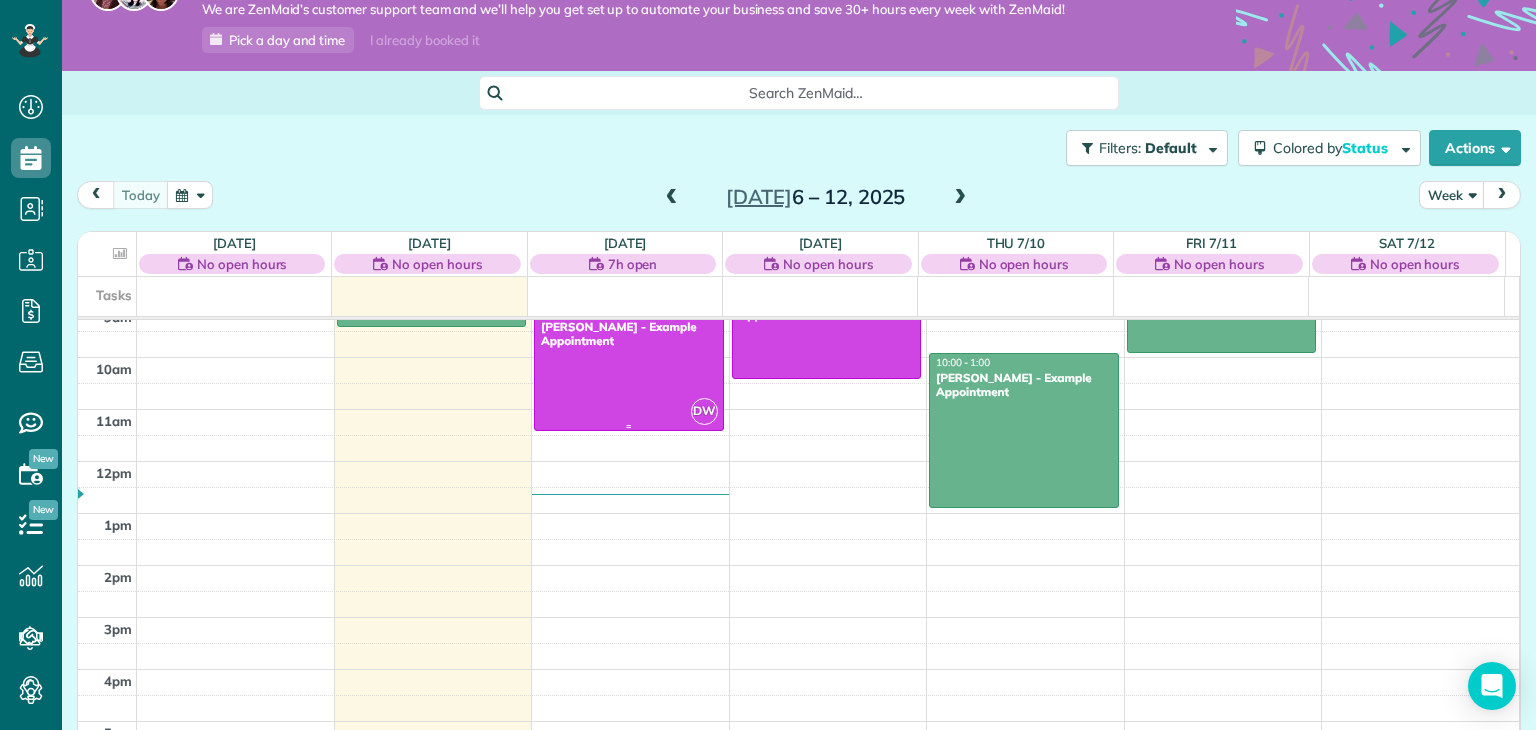 click at bounding box center [629, 366] 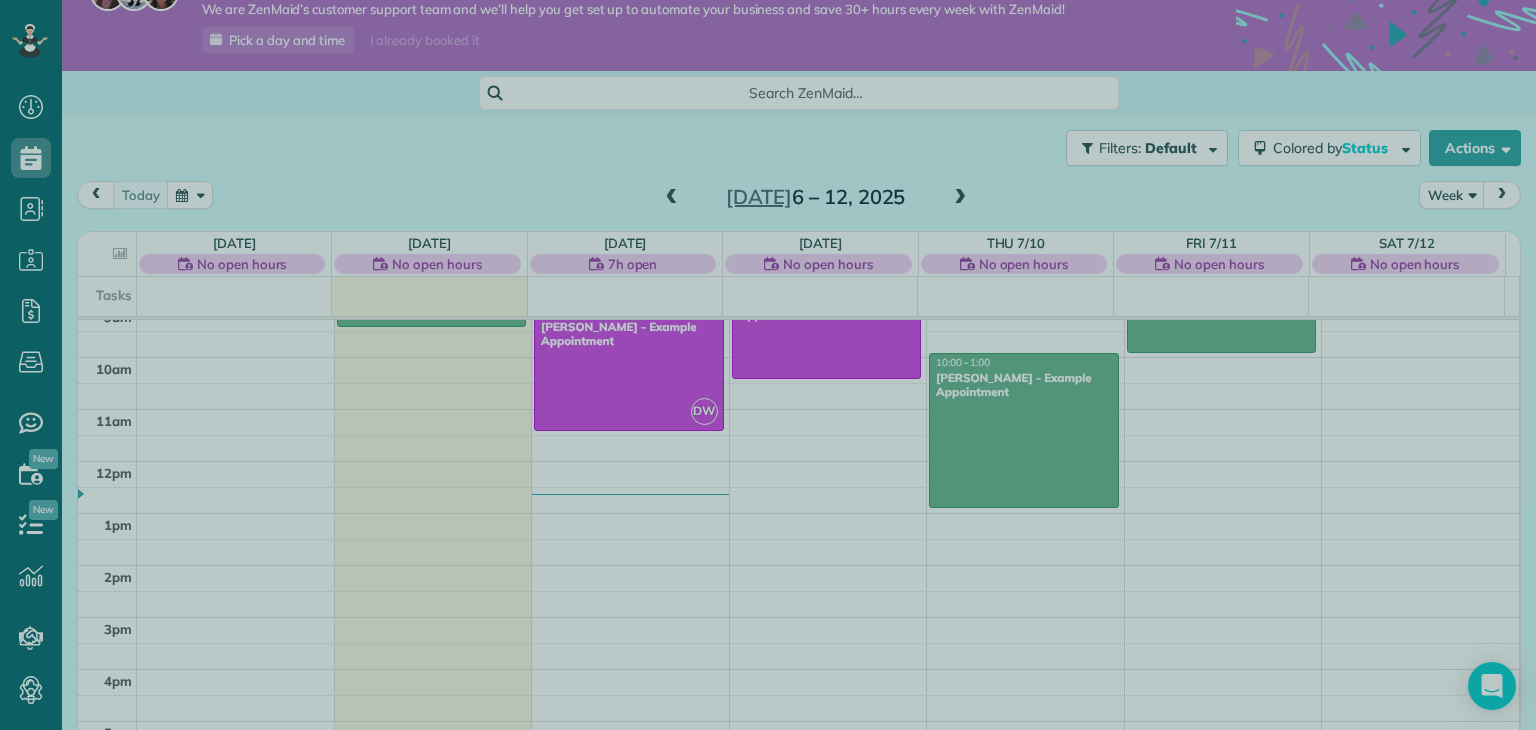 click at bounding box center [768, 365] 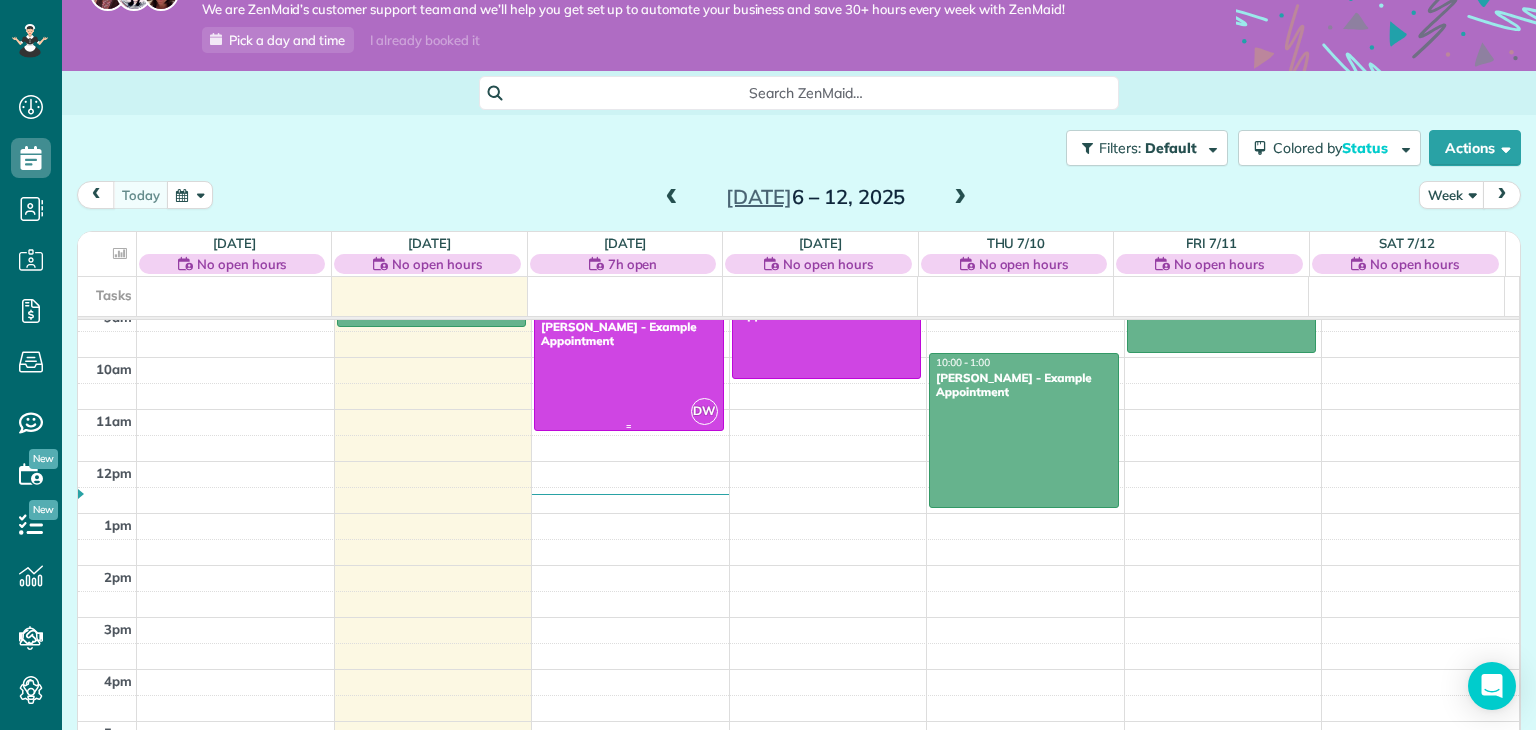 click on "[PERSON_NAME] - Example Appointment" at bounding box center (629, 334) 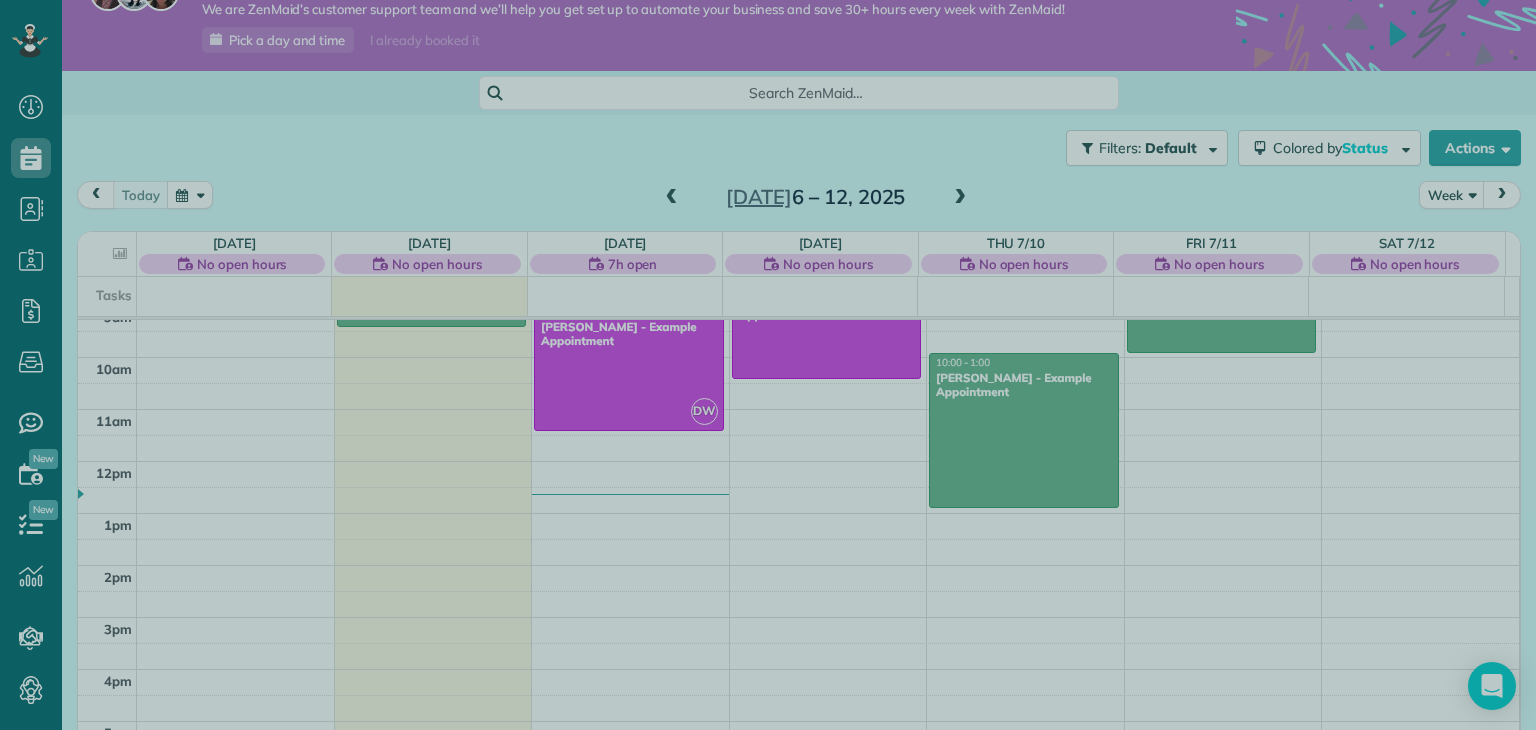 click at bounding box center [768, 365] 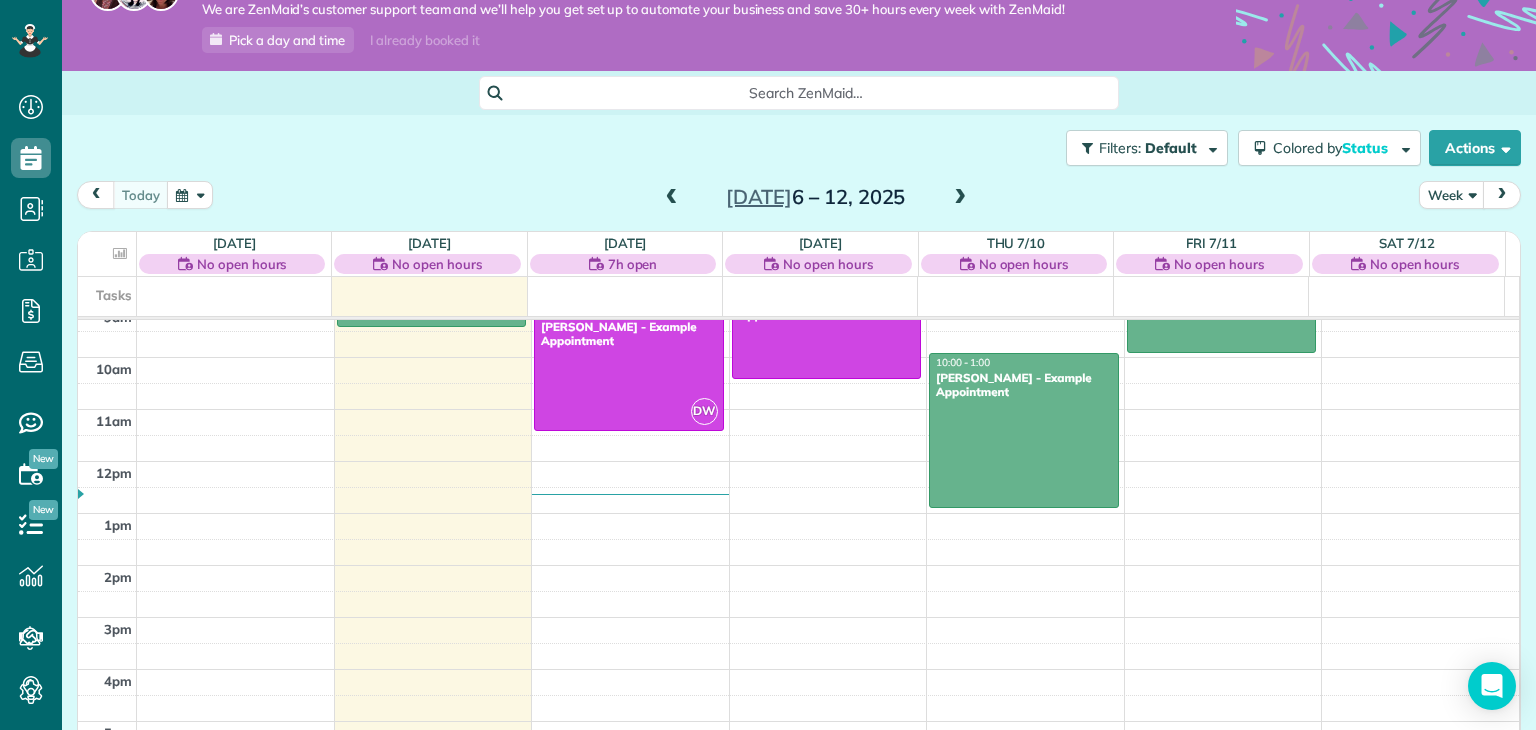 scroll, scrollTop: 38, scrollLeft: 0, axis: vertical 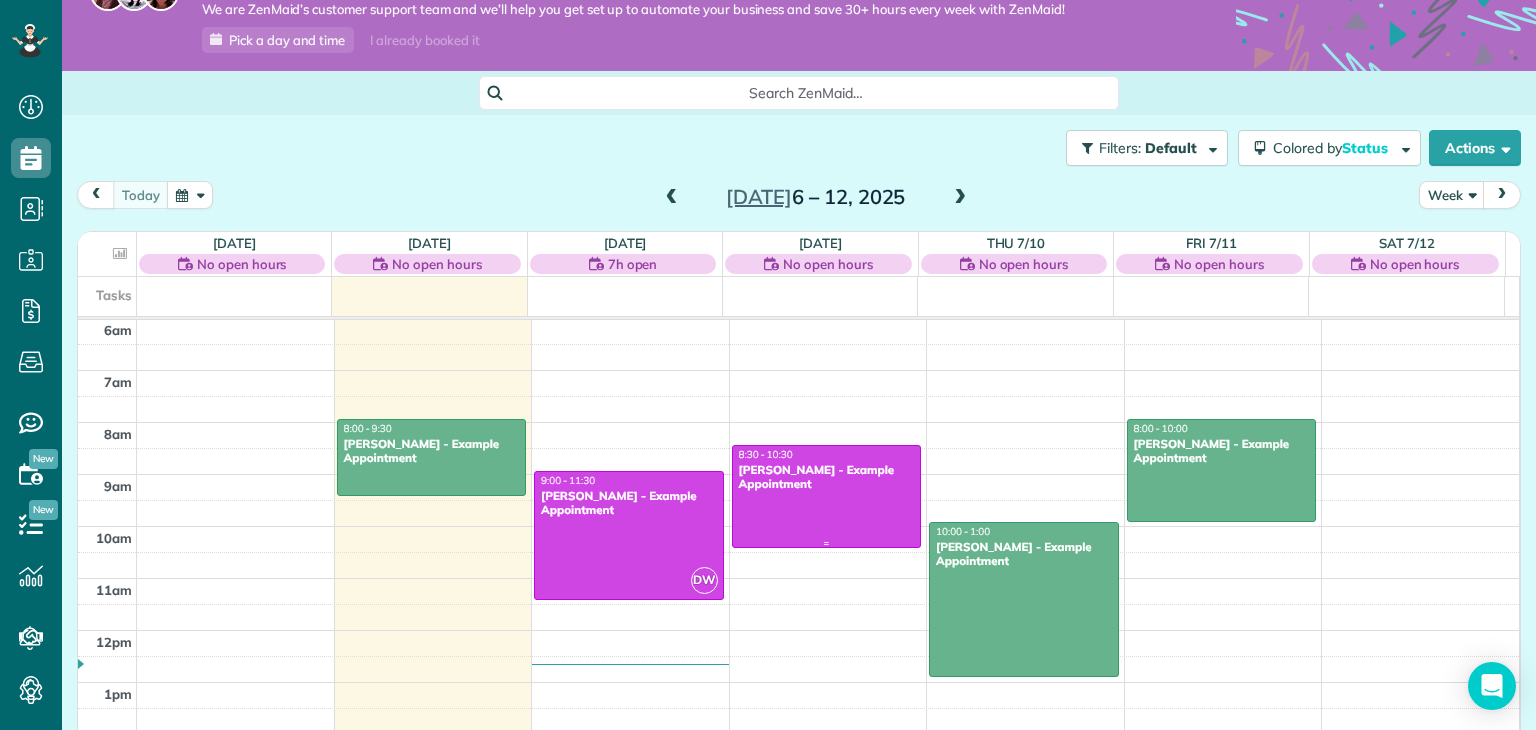 click at bounding box center (827, 496) 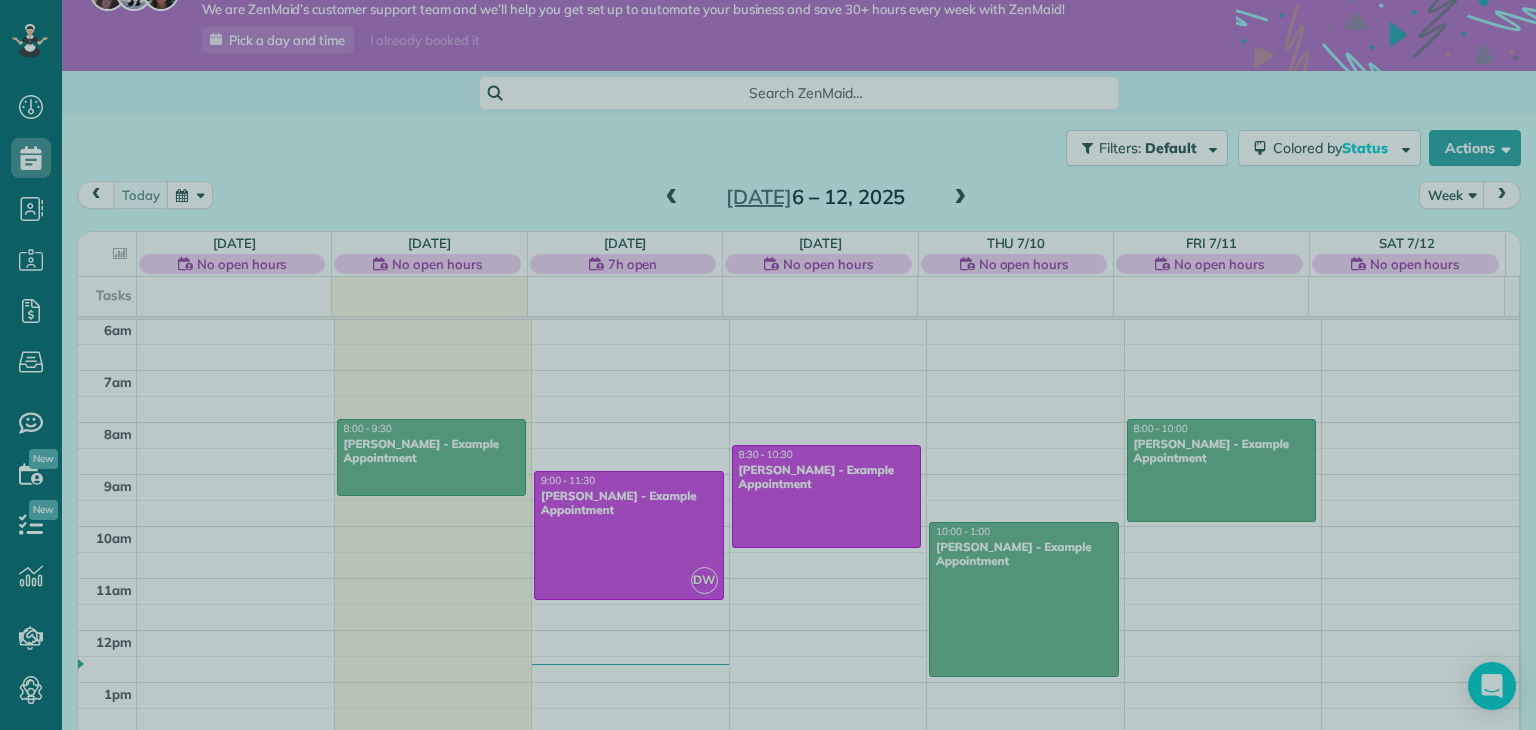click at bounding box center [768, 365] 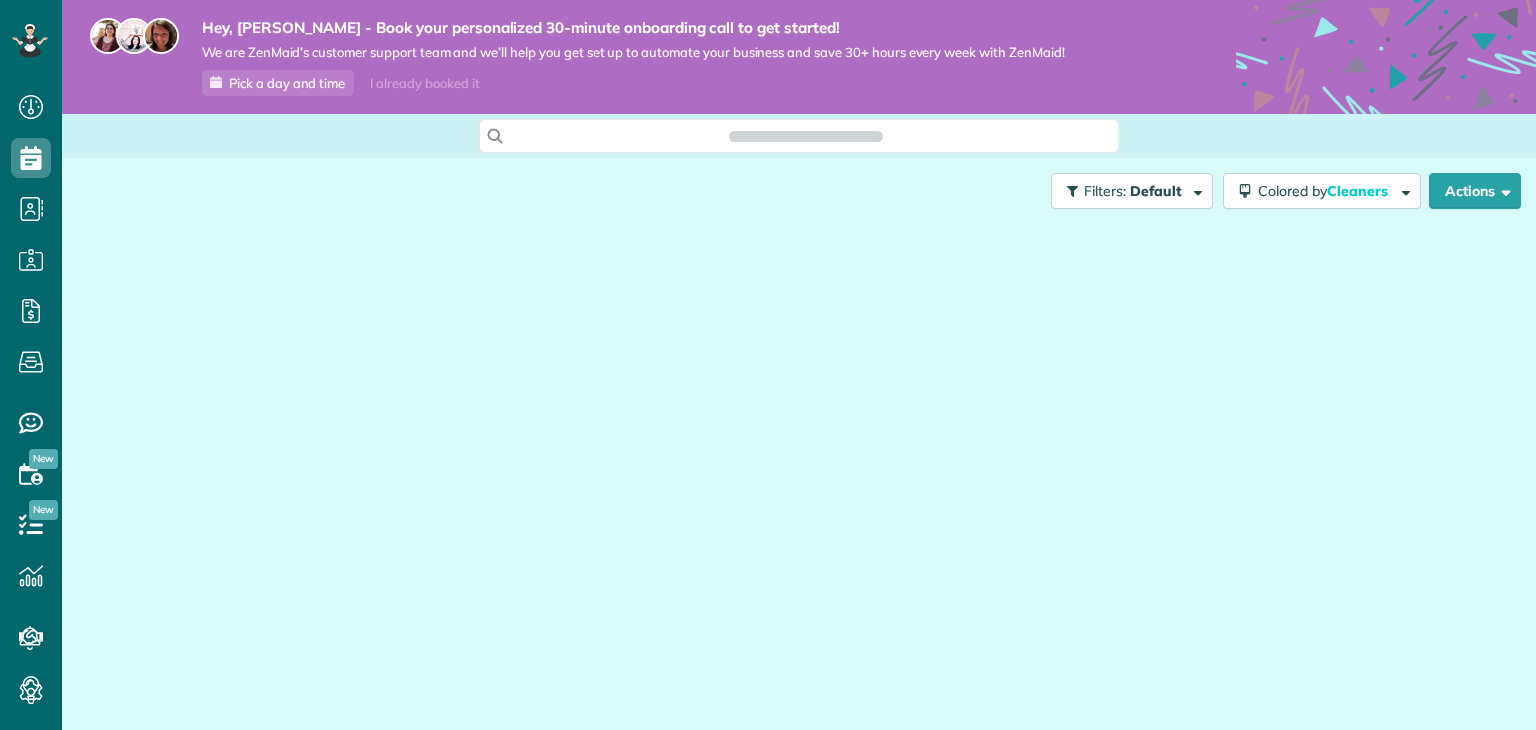 scroll, scrollTop: 0, scrollLeft: 0, axis: both 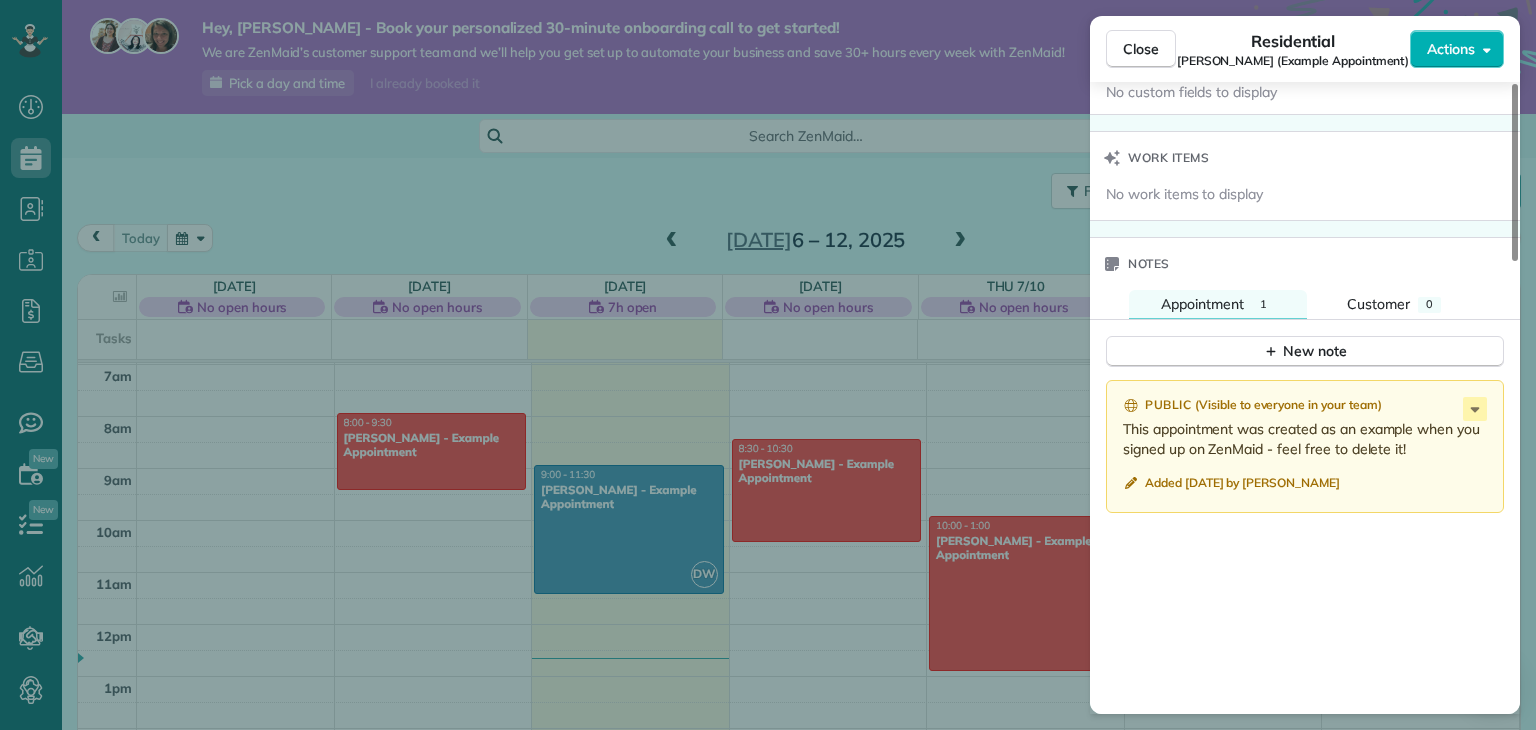 drag, startPoint x: 1516, startPoint y: 213, endPoint x: 1524, endPoint y: 609, distance: 396.0808 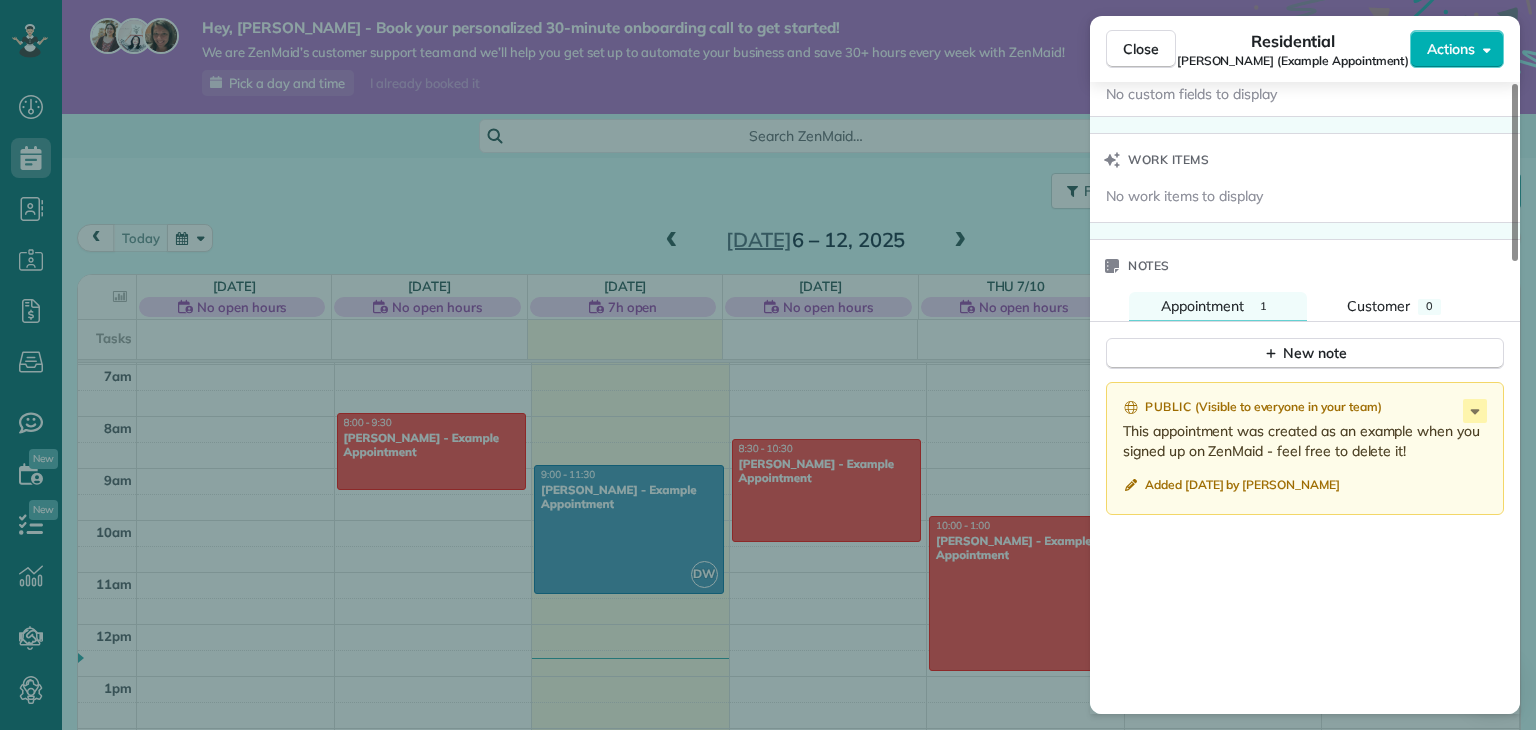 click on "Notes" at bounding box center [1149, 266] 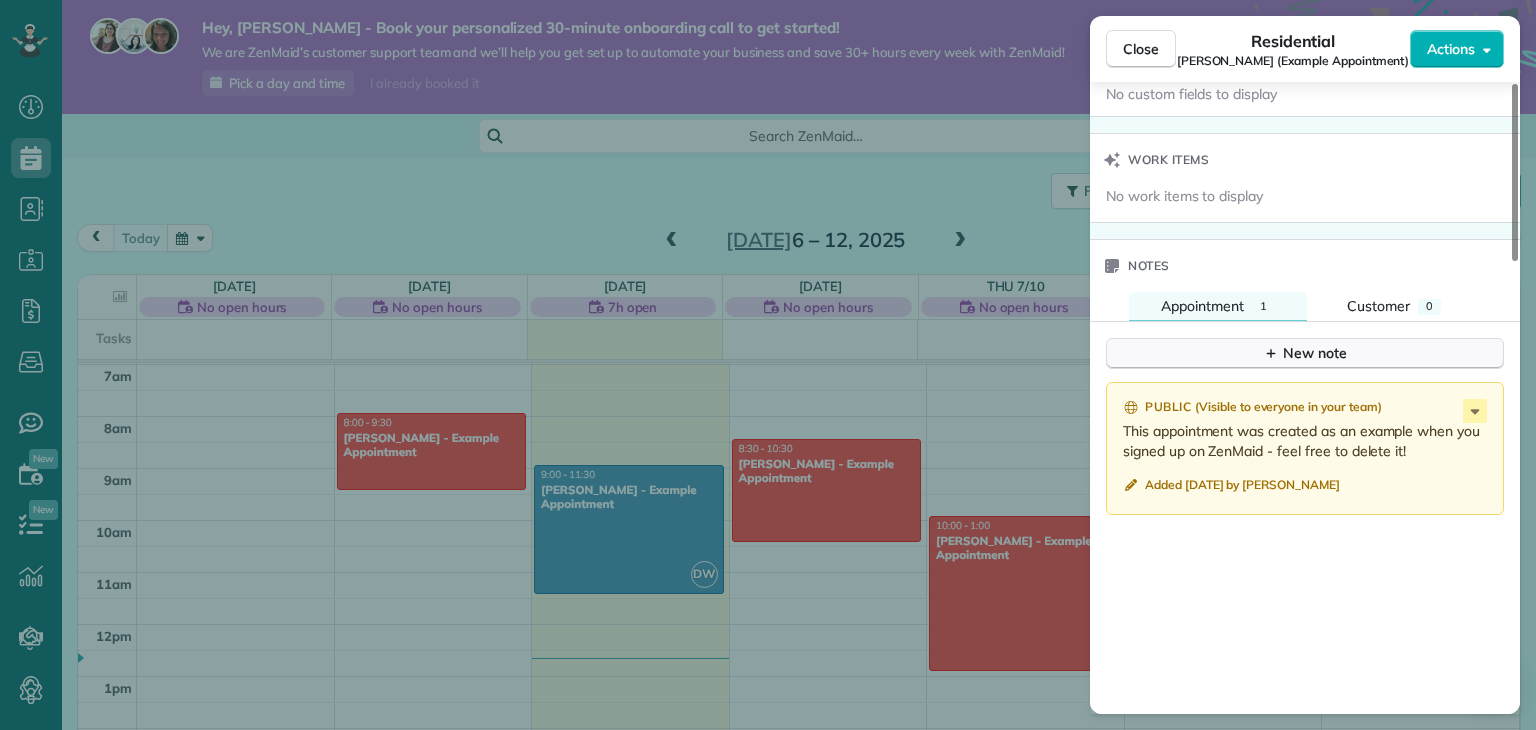 click on "New note" at bounding box center (1305, 353) 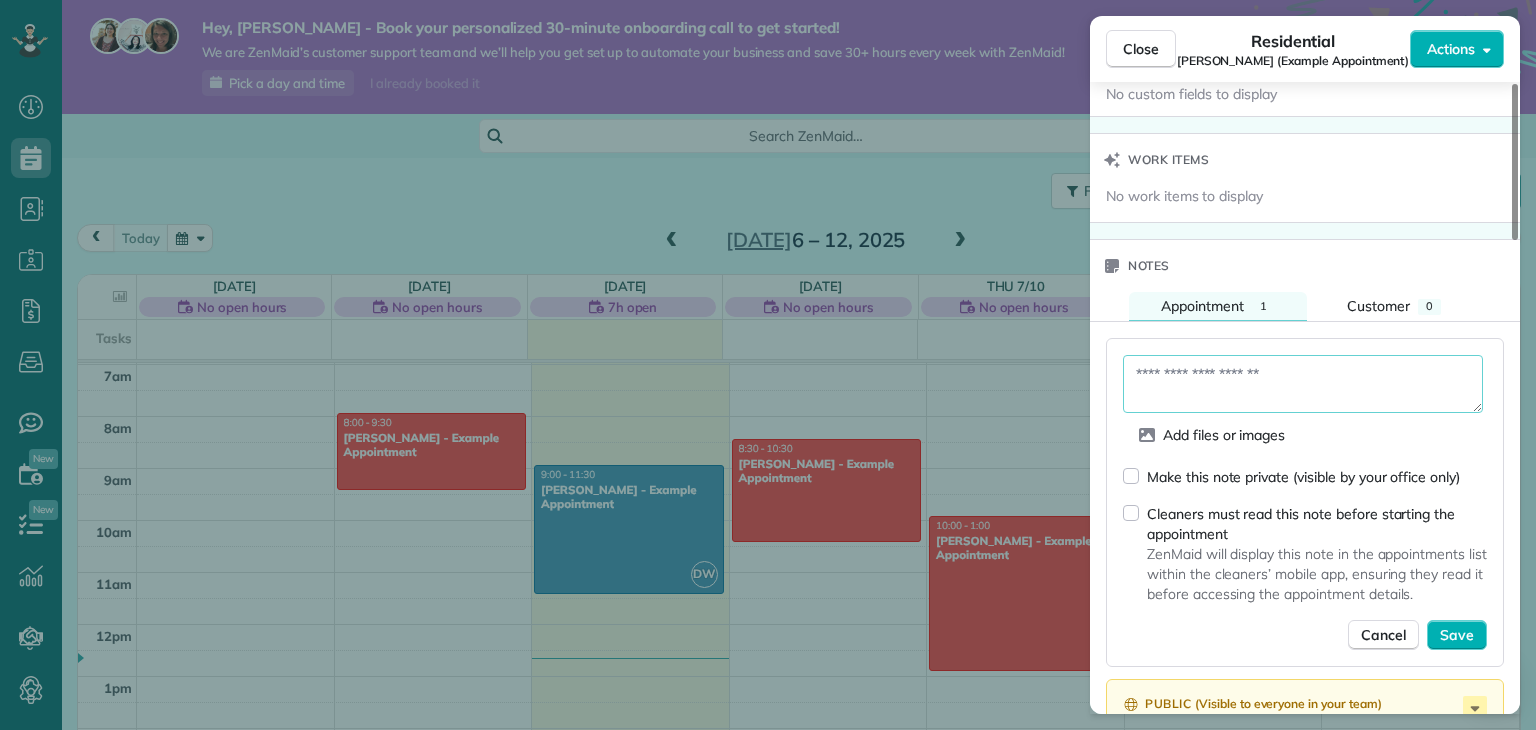 click at bounding box center (1303, 384) 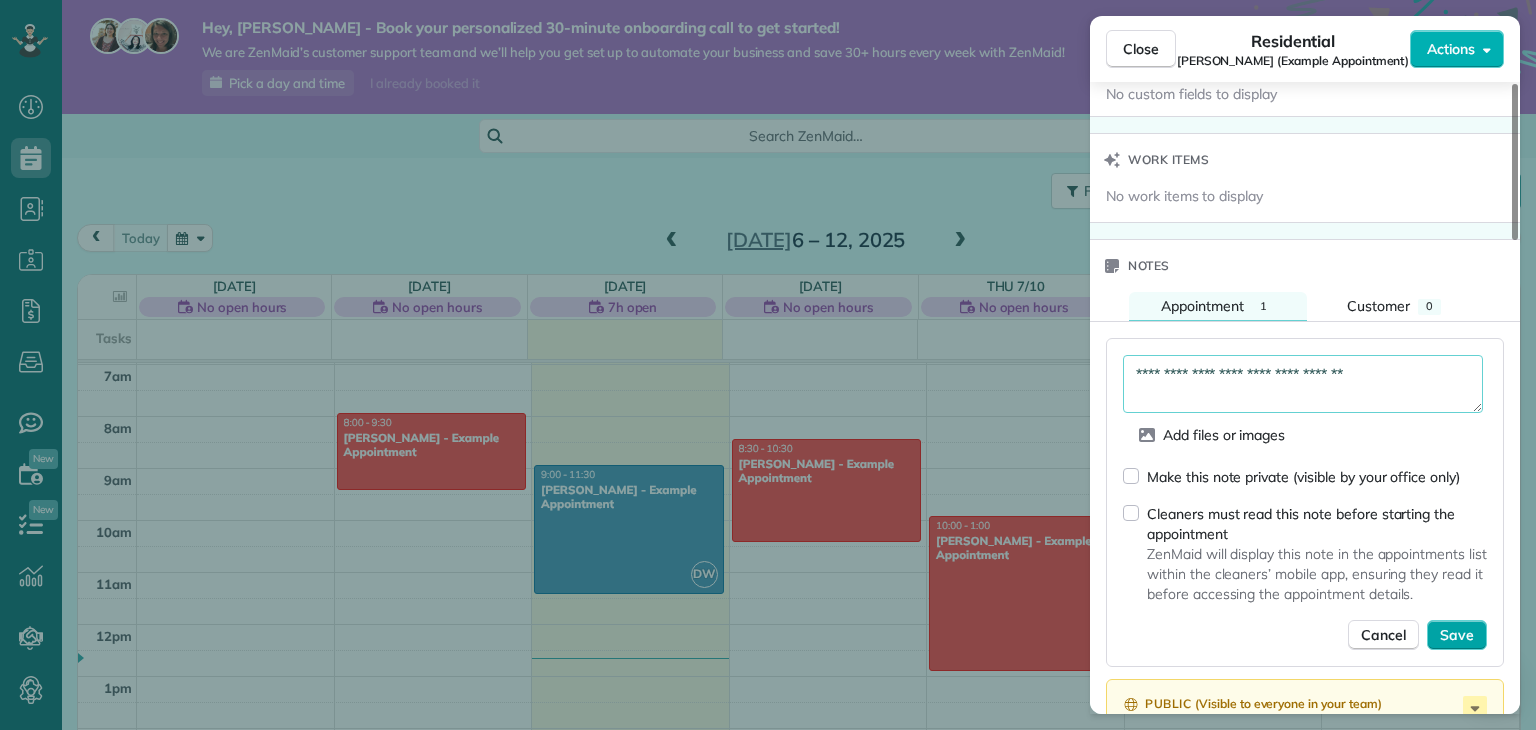 type on "**********" 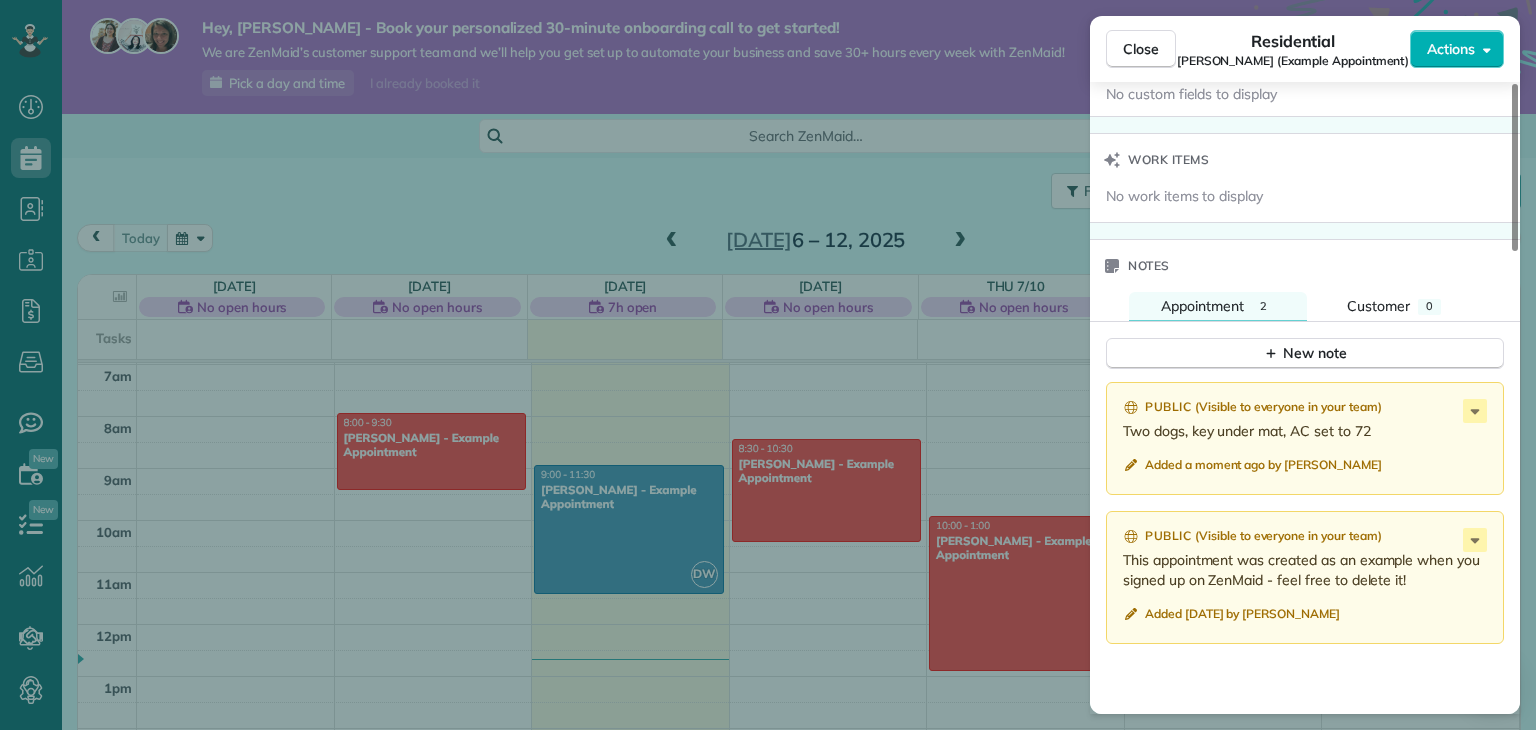 click on "Close Residential Sharon Tinberg (Example Appointment) Actions Status Lock Out Sharon Tinberg (Example Appointment) · Open profile No phone number on record Add phone number No email on record Add email View Details Residential Wednesday, July 09, 2025 ( tomorrow ) 8:30 AM 10:30 AM 2 hours and 0 minutes One time 6375 West Charleston Boulevard Las Vegas NV 89146 Service was not rated yet Setup ratings Cleaners Time in and out Assign Invite Cleaners No cleaners assigned yet Checklist Try Now Keep this appointment up to your standards. Stay on top of every detail, keep your cleaners organised, and your client happy. Assign a checklist Watch a 5 min demo Billing Billing actions Price $0.00 Overcharge $0.00 Discount $0.00 Coupon discount - Primary tax - Secondary tax - Total appointment price $0.00 Tips collected New feature! $0.00 Mark as paid Total including tip $0.00 Get paid online in no-time! Send an invoice and reward your cleaners with tips Charge customer credit card Appointment custom fields Work items 2" at bounding box center (768, 365) 